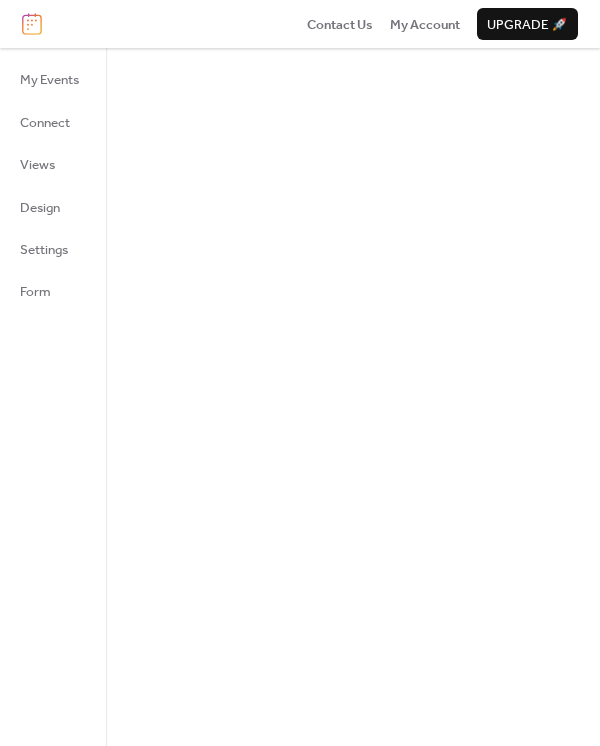 scroll, scrollTop: 0, scrollLeft: 0, axis: both 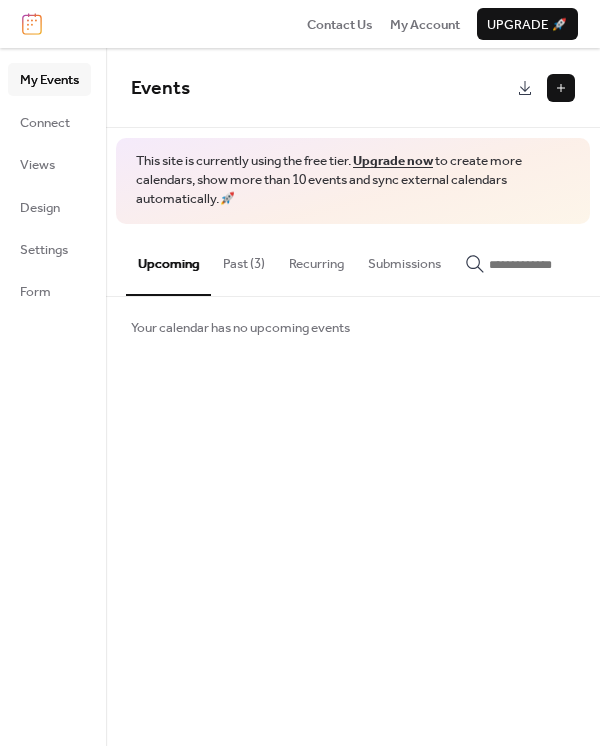 click on "Past  (3)" at bounding box center [244, 259] 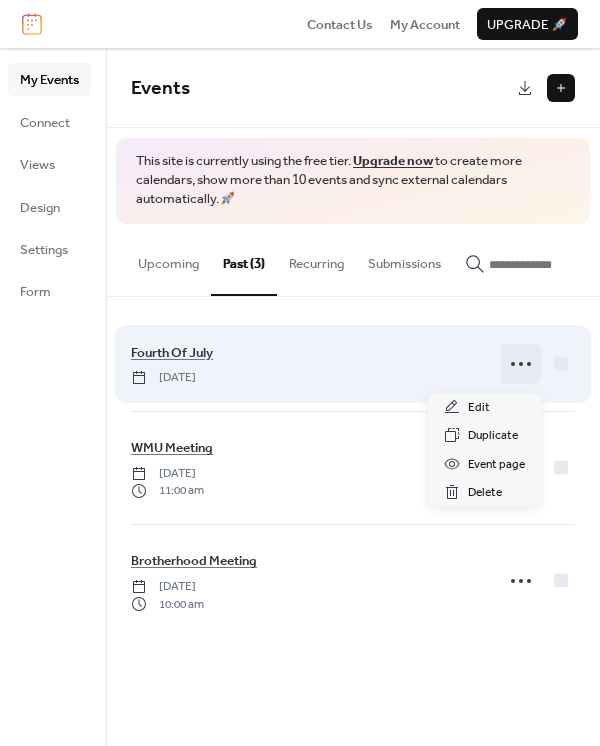 click 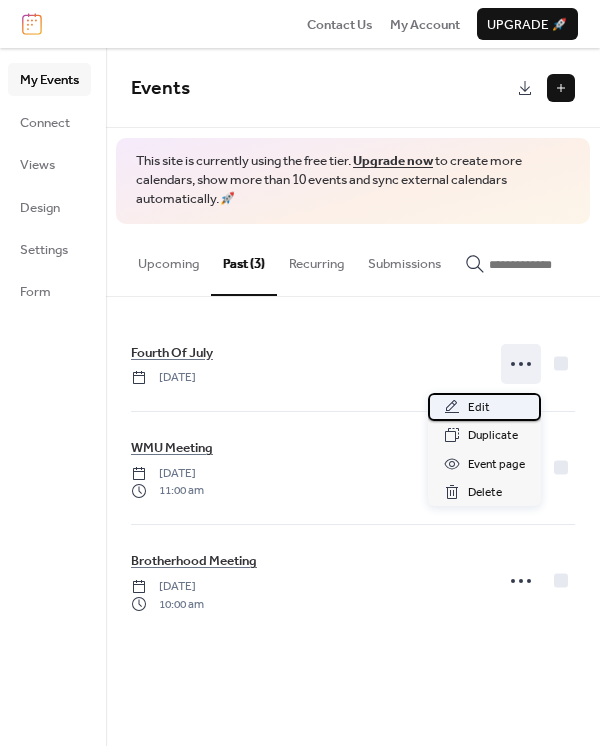 click on "Edit" at bounding box center [479, 408] 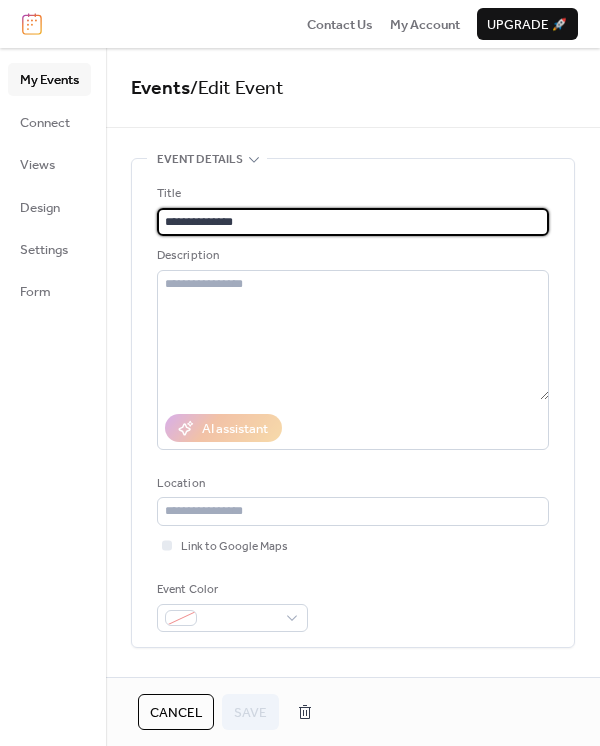 drag, startPoint x: 262, startPoint y: 219, endPoint x: -34, endPoint y: 212, distance: 296.08276 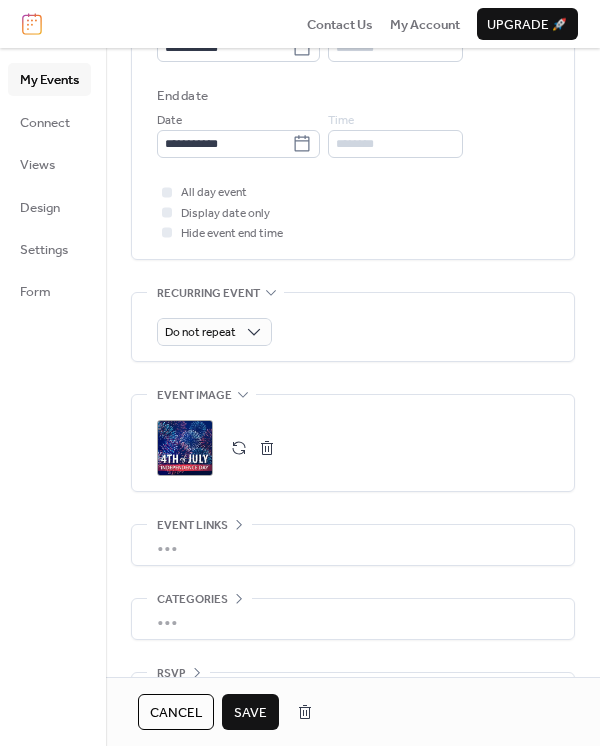 scroll, scrollTop: 722, scrollLeft: 0, axis: vertical 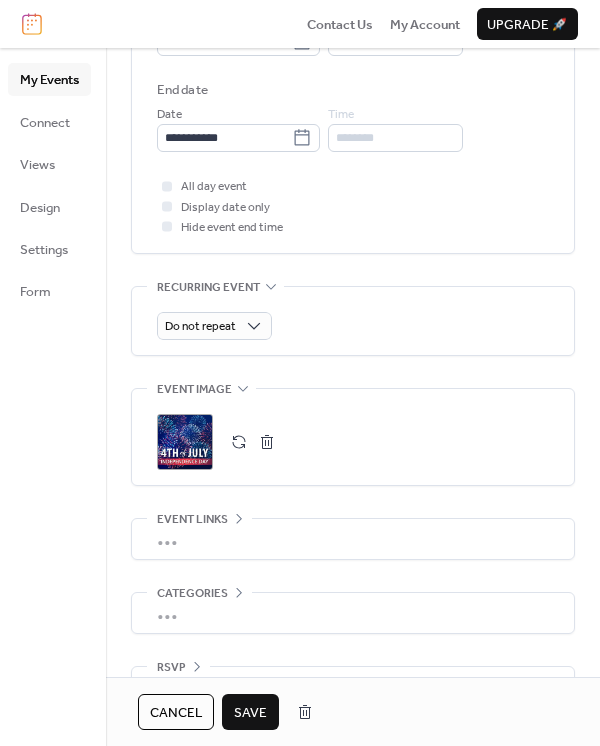 type on "**********" 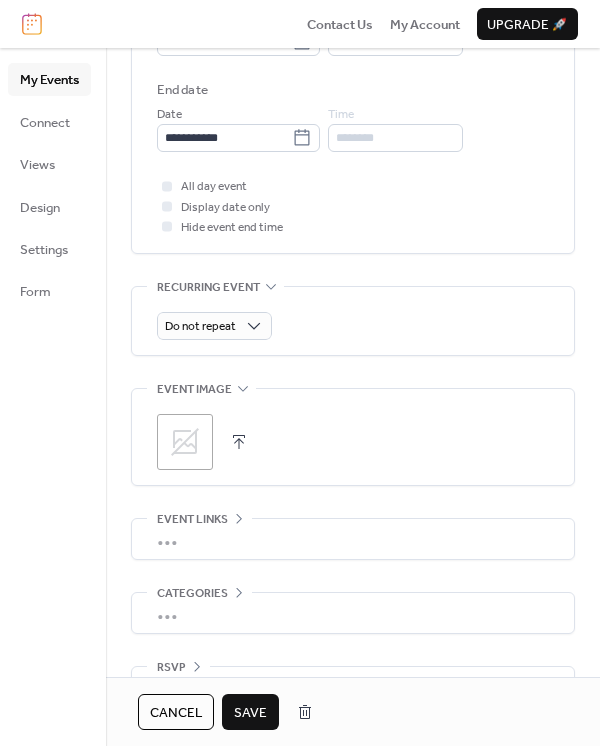click at bounding box center [239, 442] 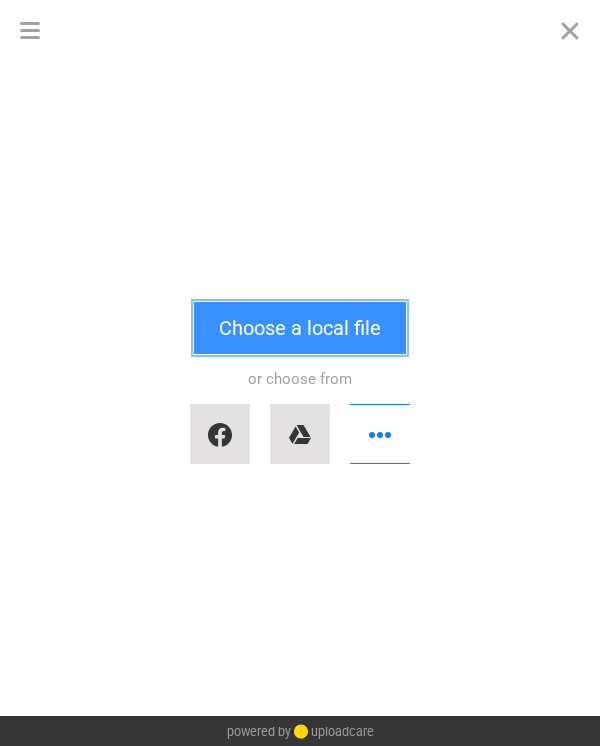 click on "Choose a local file" at bounding box center (300, 328) 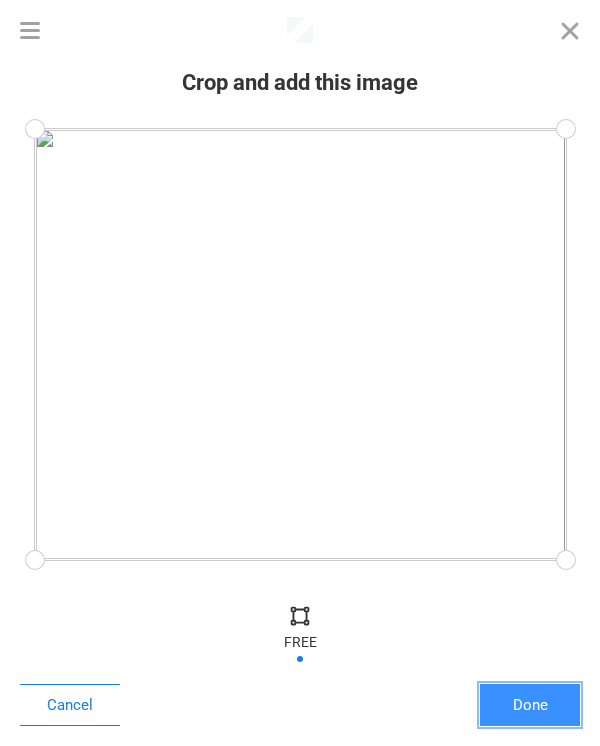 click on "Done" at bounding box center (530, 705) 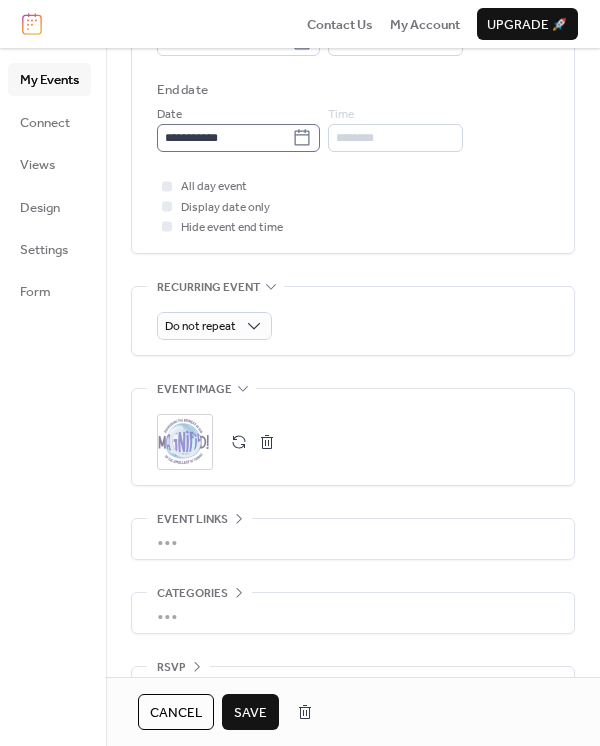 click 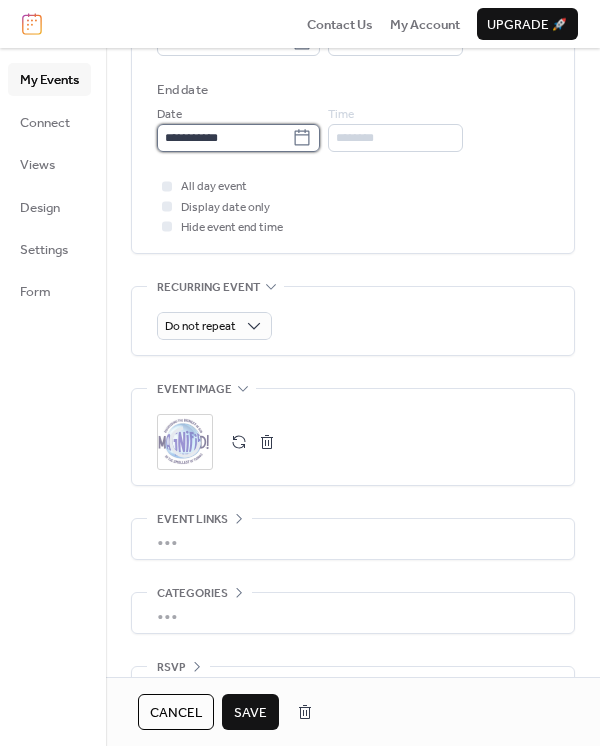 click on "**********" at bounding box center [224, 138] 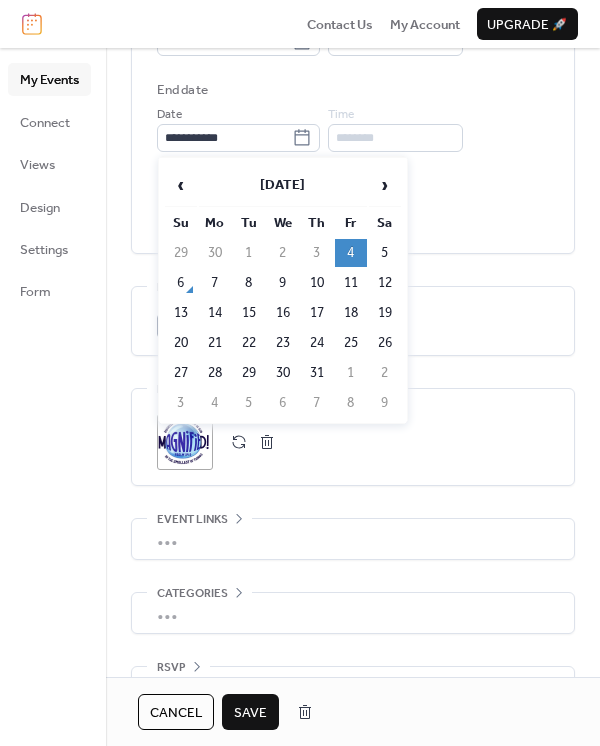 click on "14" at bounding box center (215, 313) 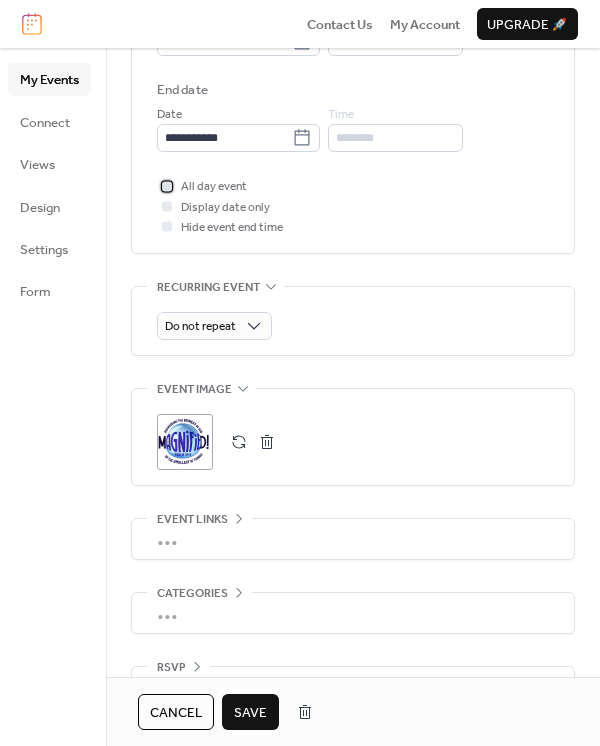 click 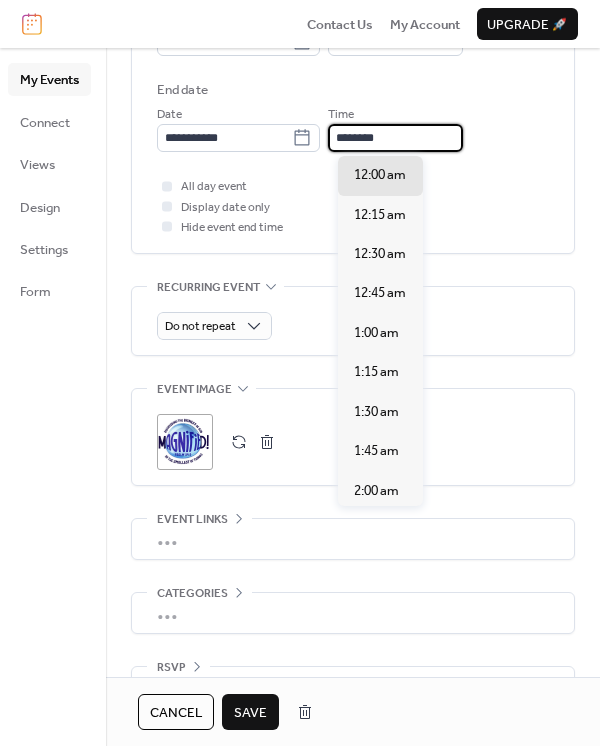 click on "********" at bounding box center (395, 138) 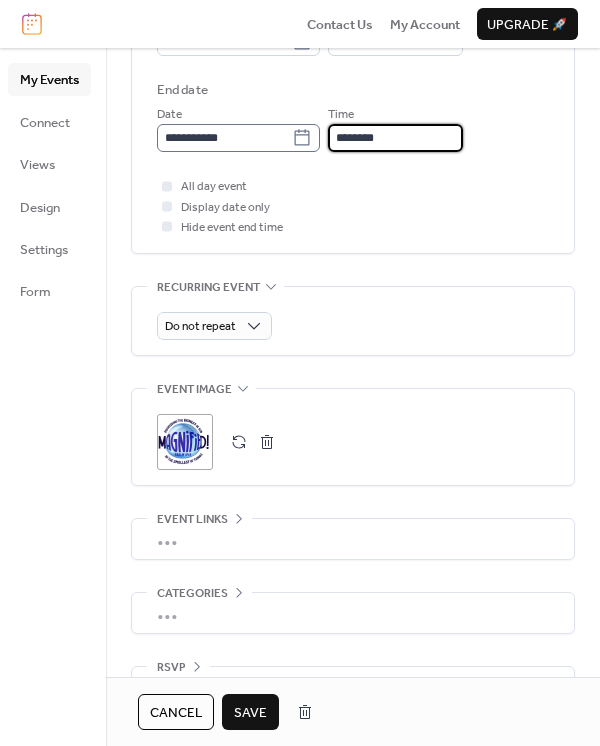 drag, startPoint x: 441, startPoint y: 134, endPoint x: 176, endPoint y: 128, distance: 265.0679 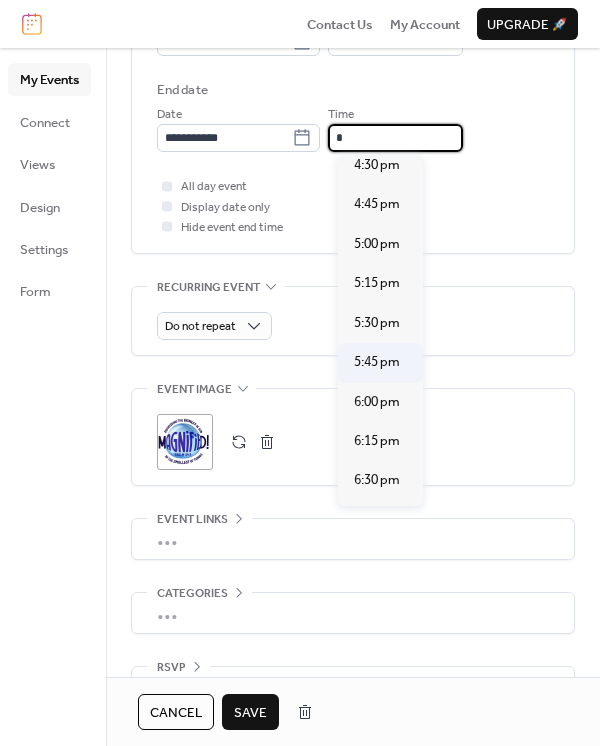 scroll, scrollTop: 2620, scrollLeft: 0, axis: vertical 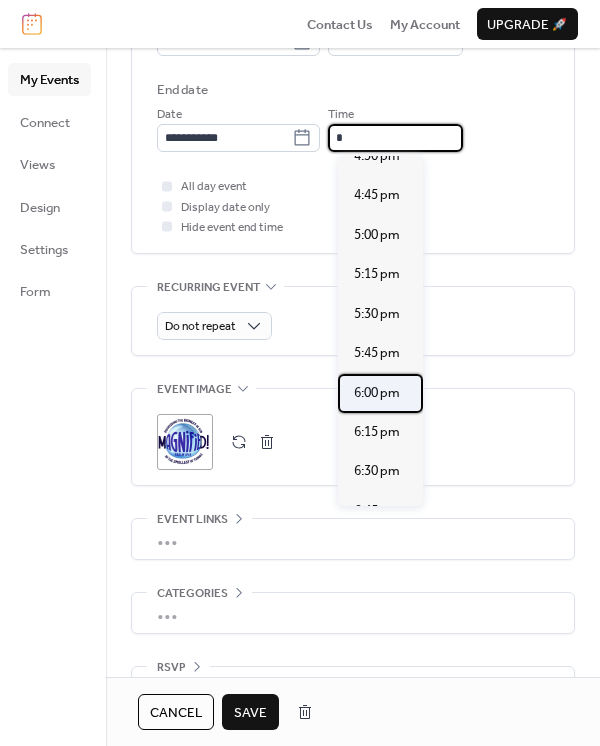 click on "6:00 pm" at bounding box center [377, 393] 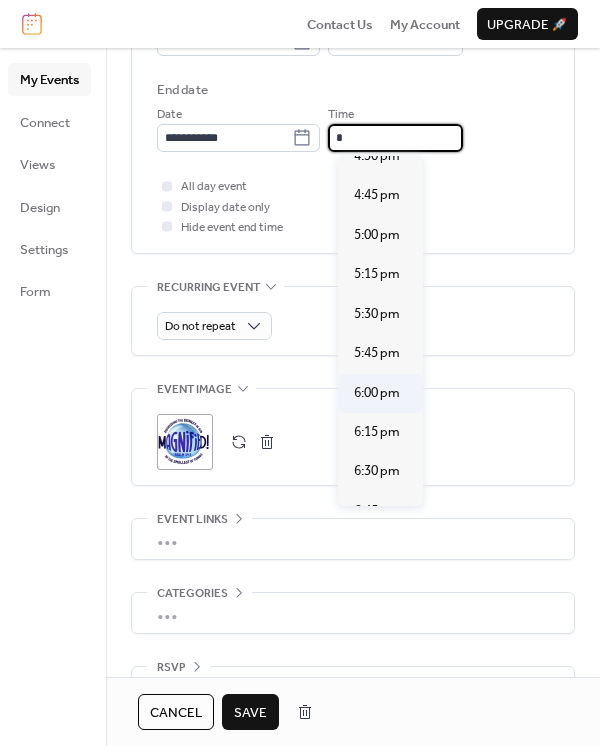 type on "*******" 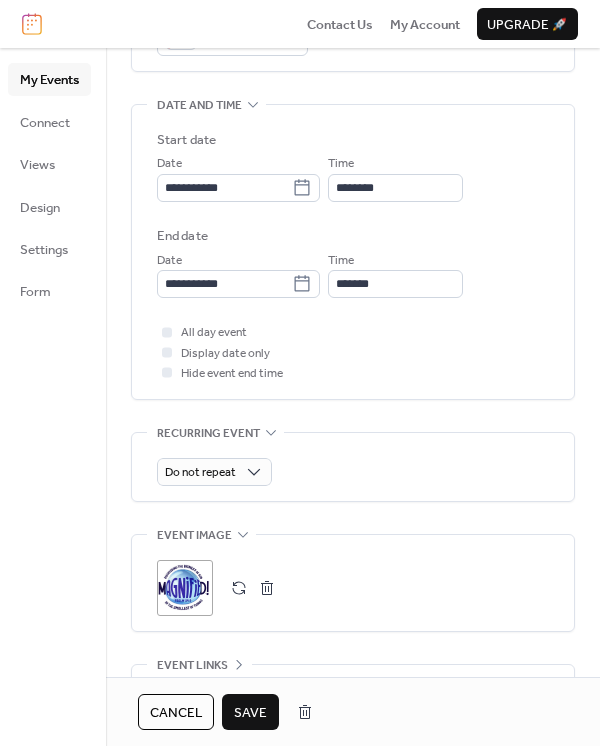 scroll, scrollTop: 555, scrollLeft: 0, axis: vertical 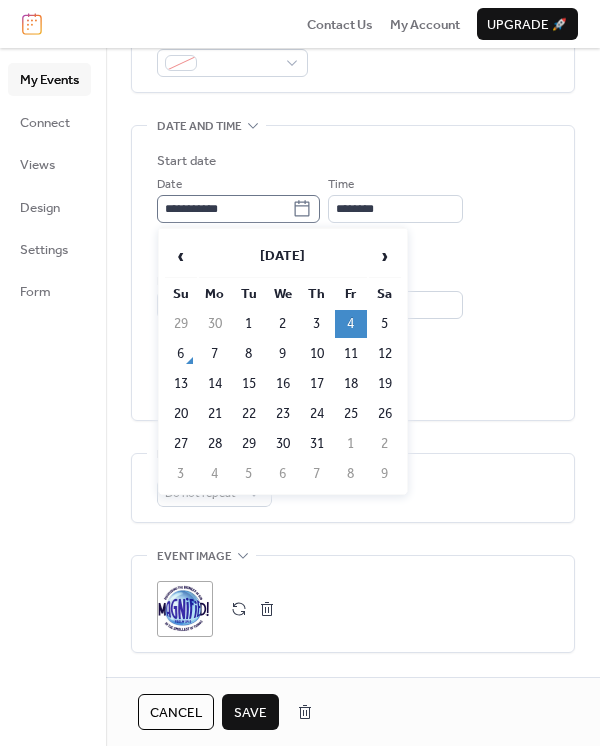 click 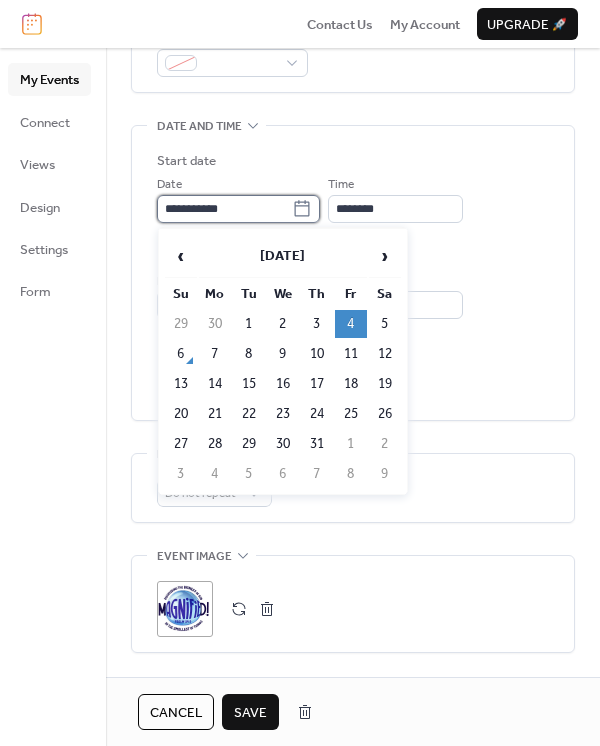 click on "**********" at bounding box center [224, 209] 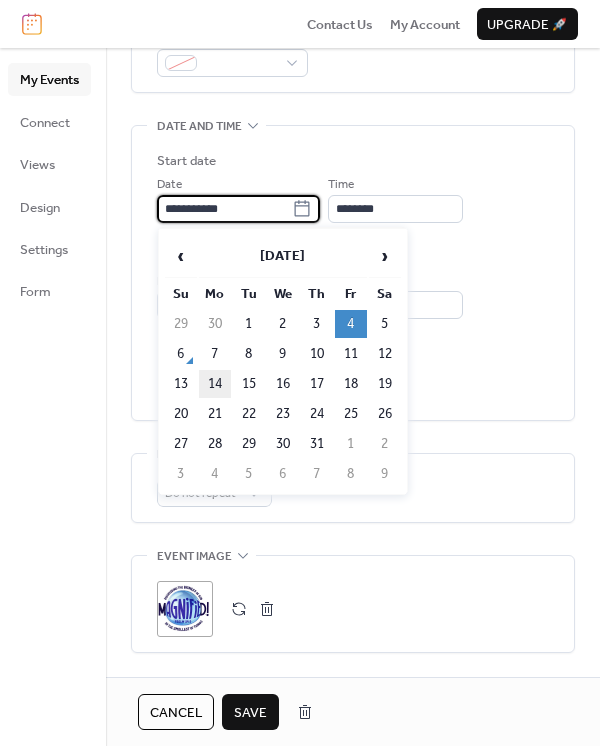 click on "14" at bounding box center [215, 384] 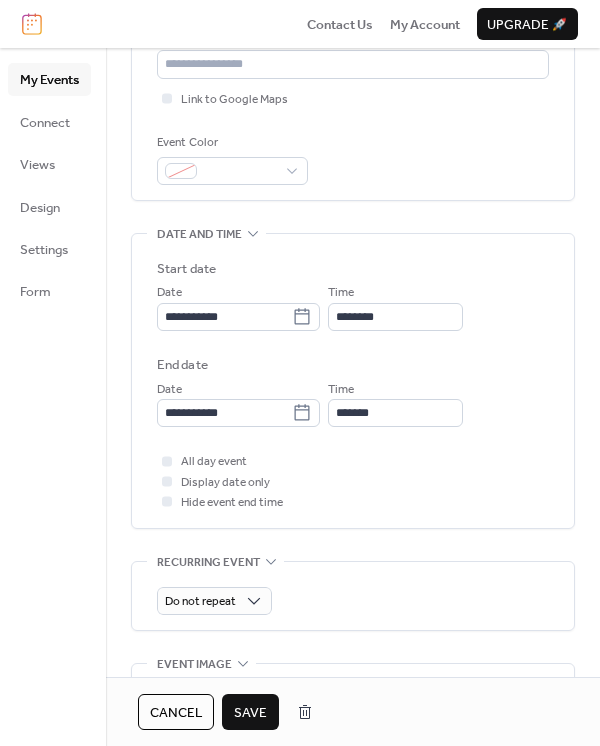 scroll, scrollTop: 444, scrollLeft: 0, axis: vertical 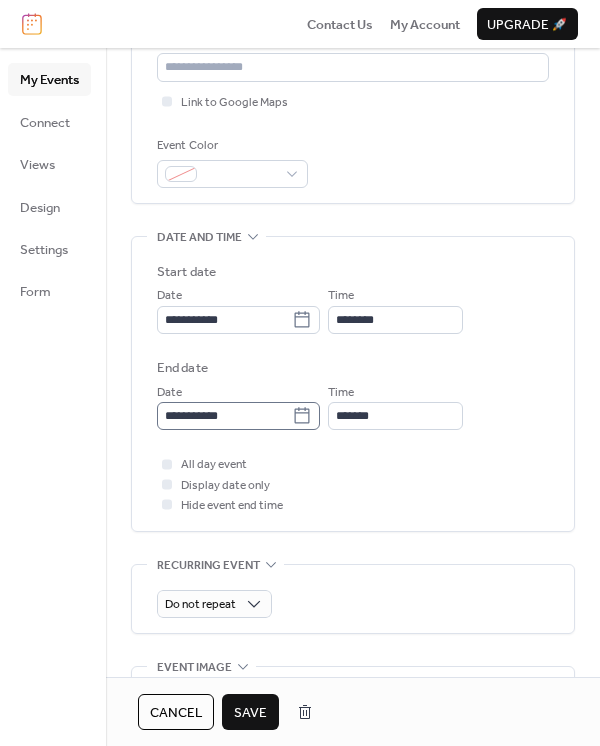 click 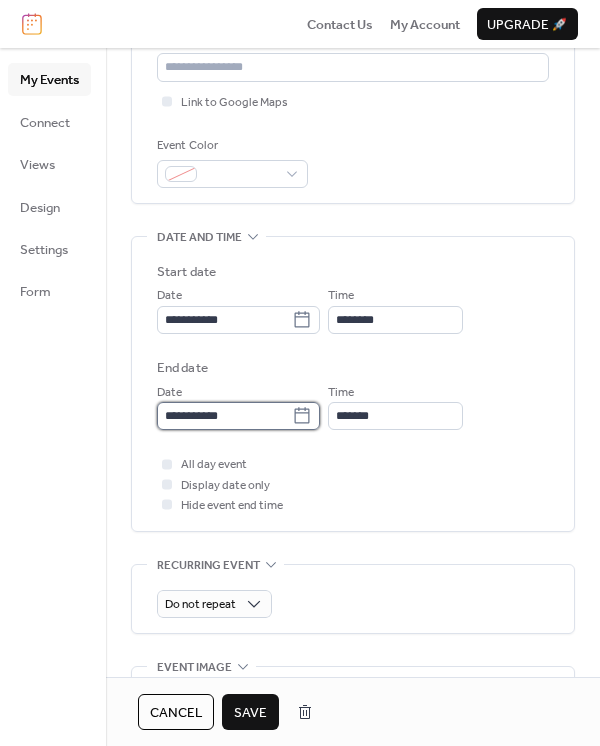 click on "**********" at bounding box center [224, 416] 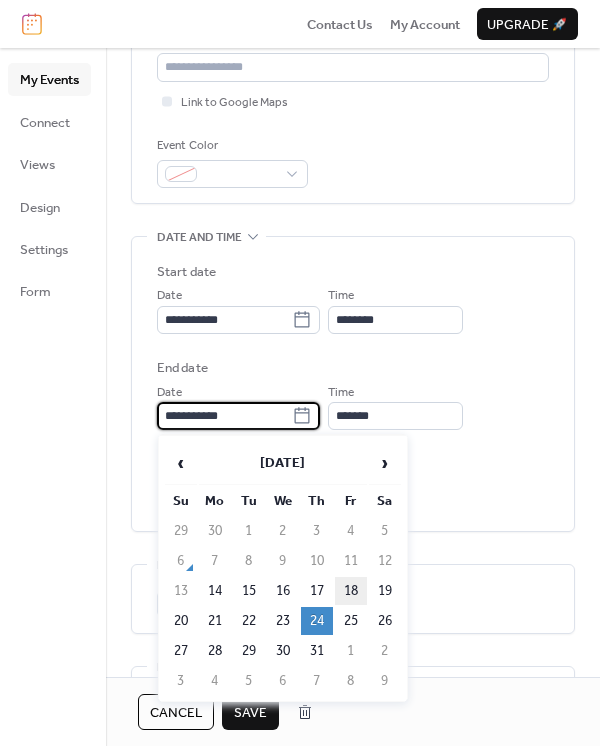 click on "18" at bounding box center (351, 591) 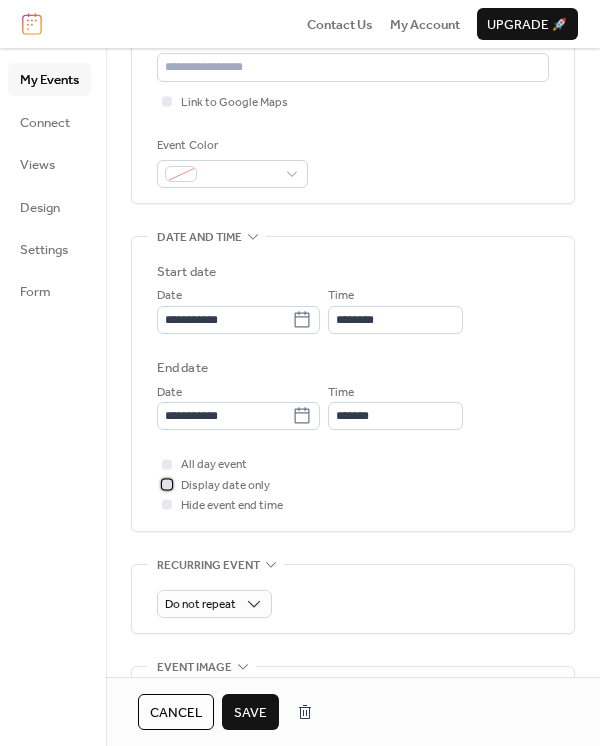 click at bounding box center [167, 484] 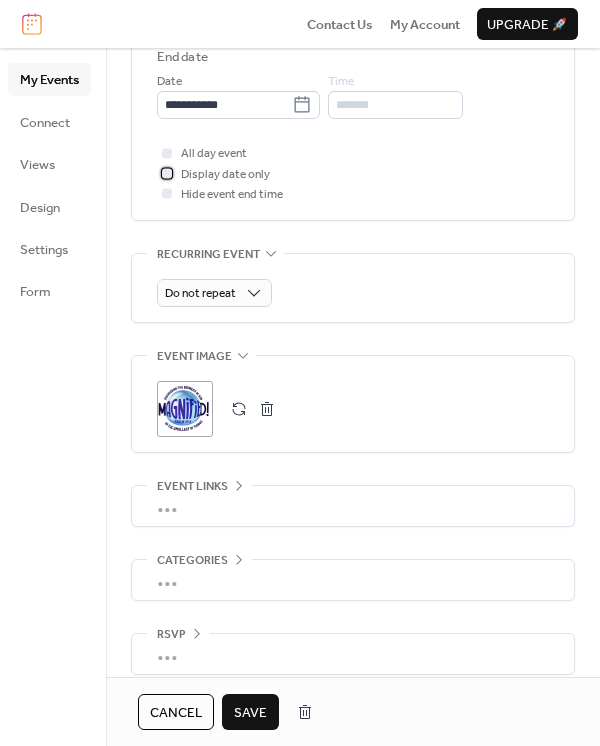 scroll, scrollTop: 774, scrollLeft: 0, axis: vertical 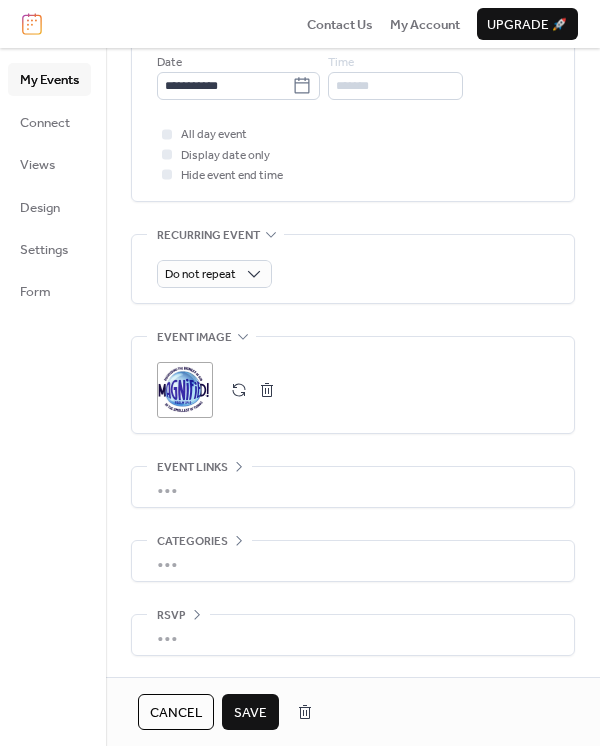 click on "Save" at bounding box center (250, 713) 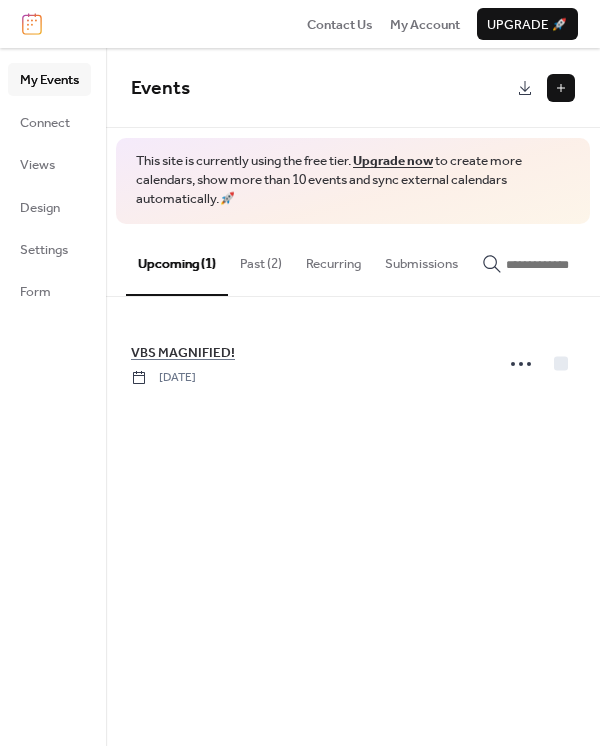 click on "Past  (2)" at bounding box center (261, 259) 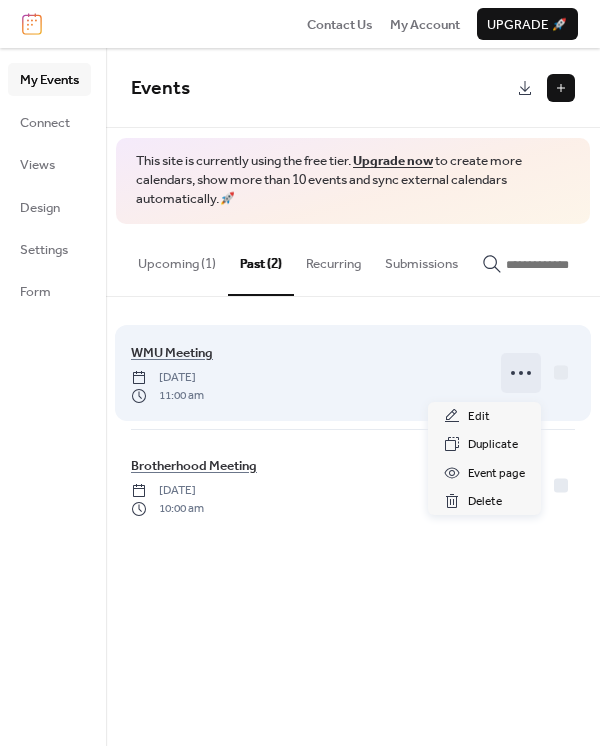 click 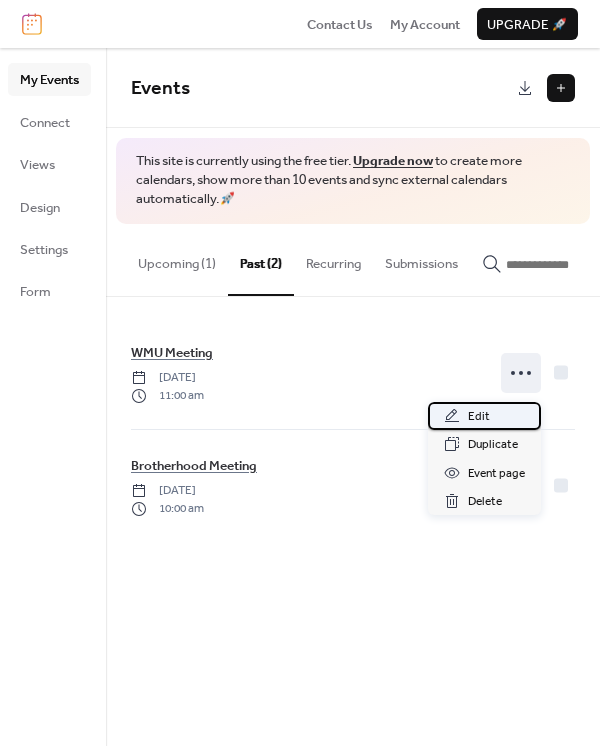 click on "Edit" at bounding box center (479, 417) 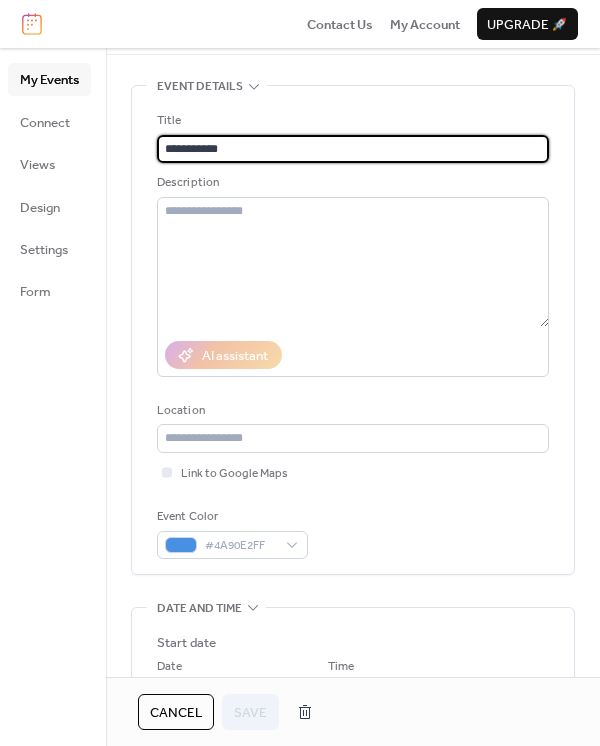 scroll, scrollTop: 333, scrollLeft: 0, axis: vertical 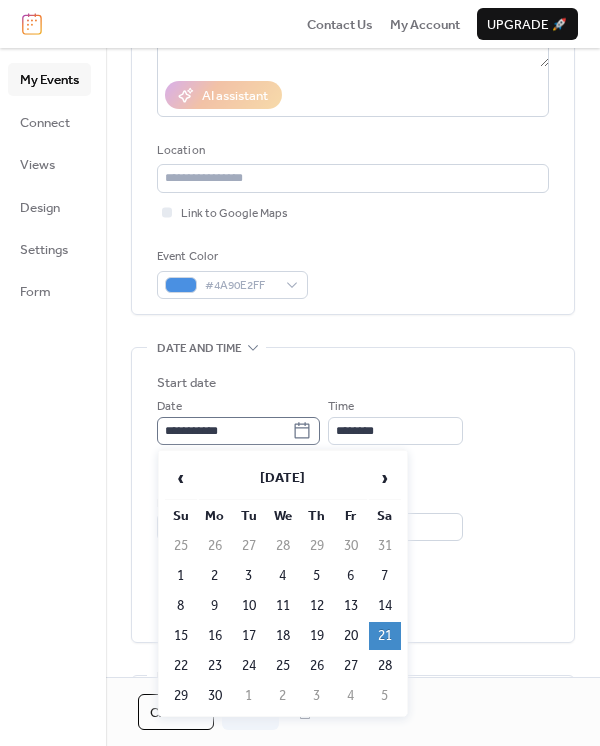 click 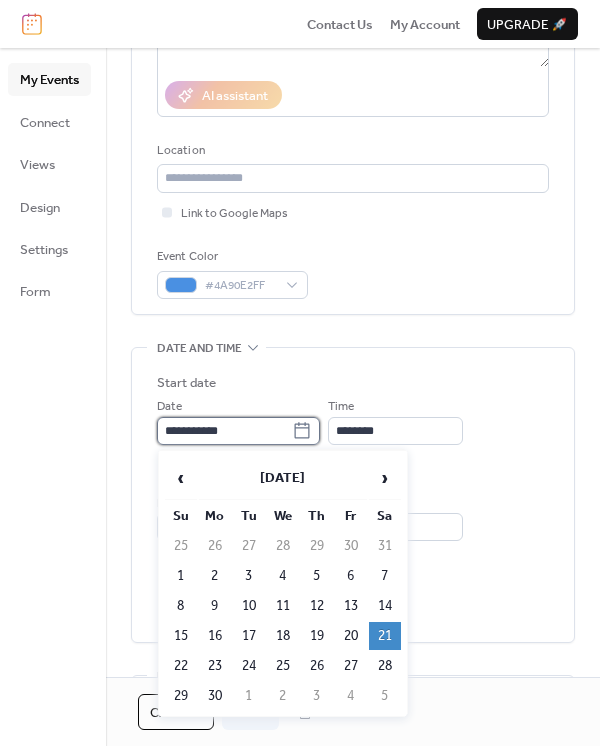 click on "**********" at bounding box center [224, 431] 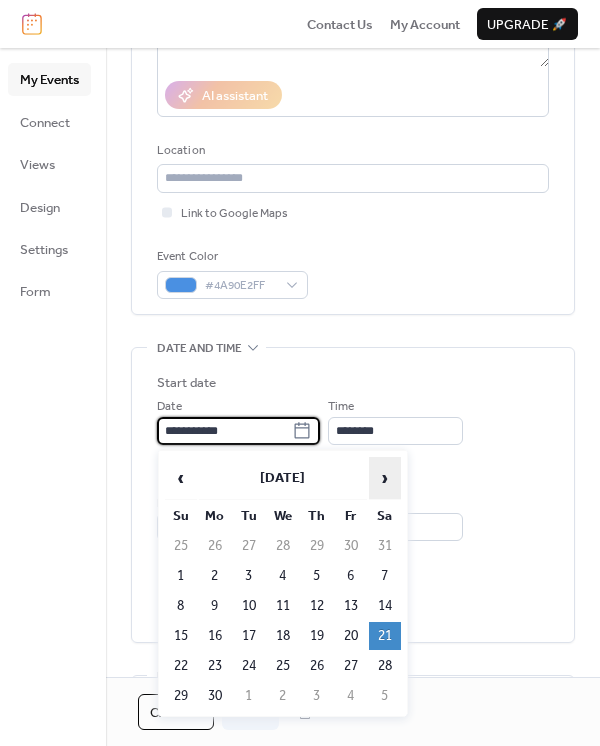 click on "›" at bounding box center [385, 478] 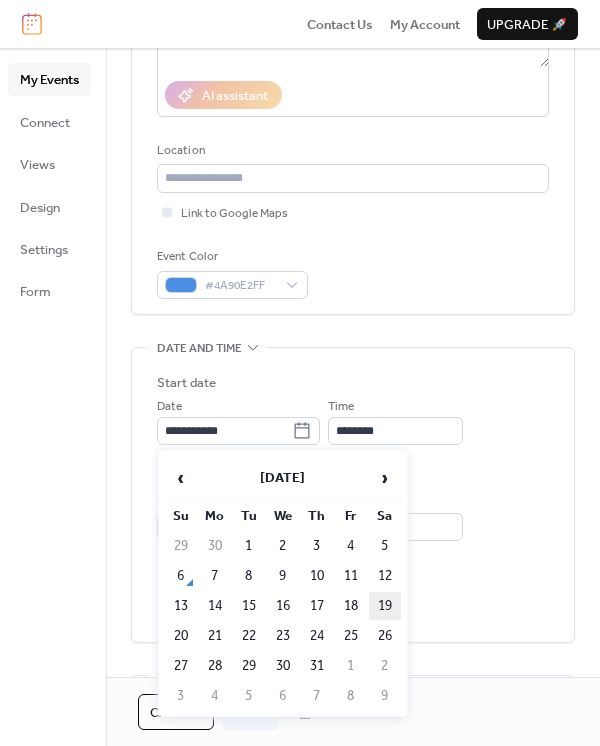 click on "19" at bounding box center (385, 606) 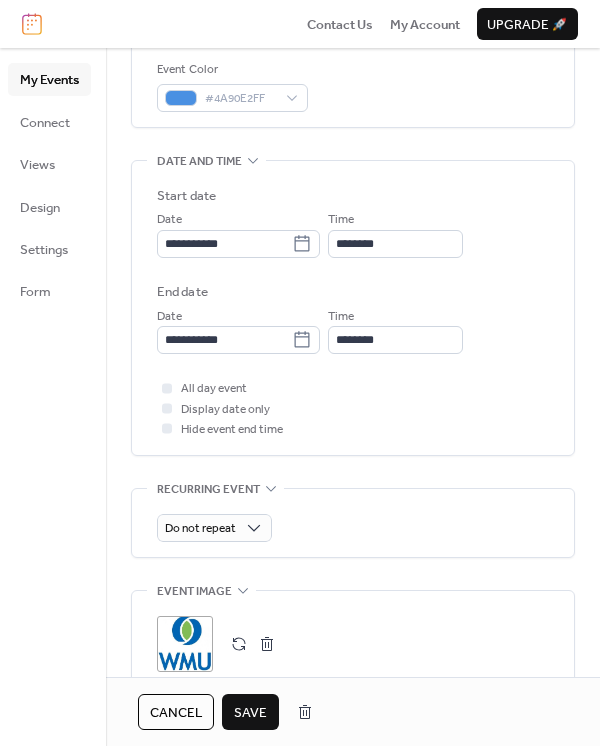 scroll, scrollTop: 638, scrollLeft: 0, axis: vertical 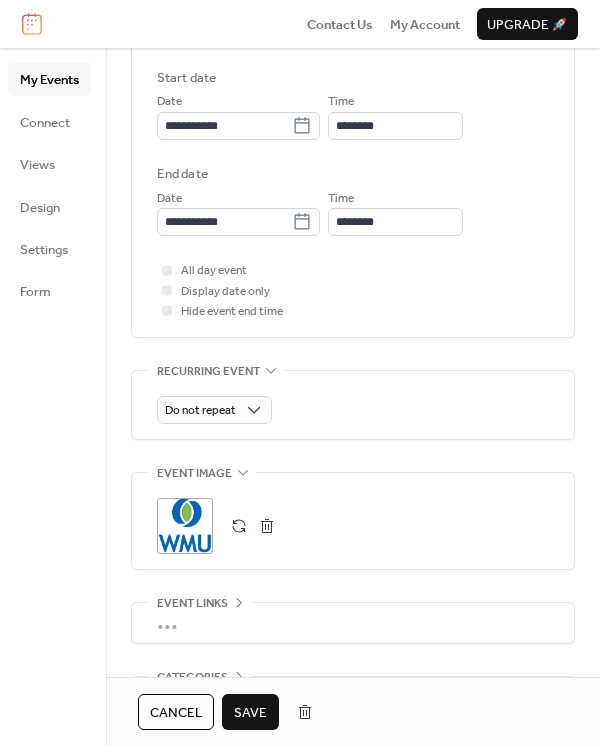 click on "Save" at bounding box center [250, 713] 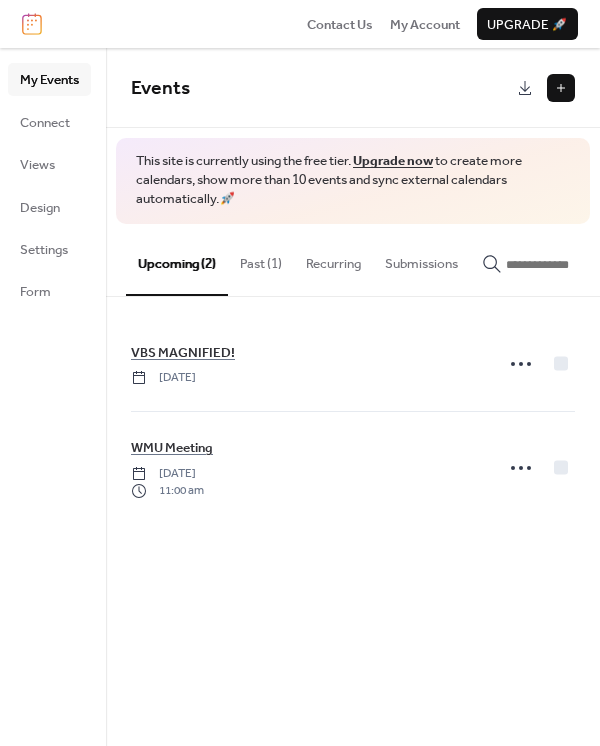 click on "Past  (1)" at bounding box center [261, 259] 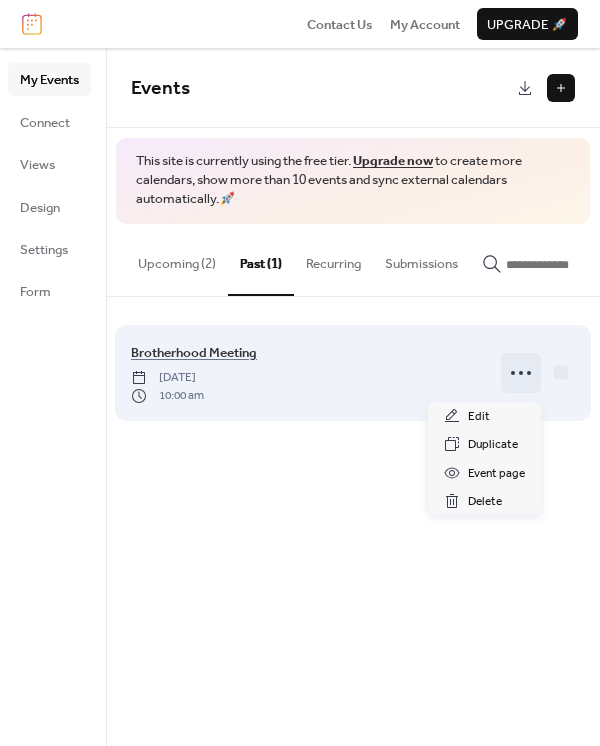click 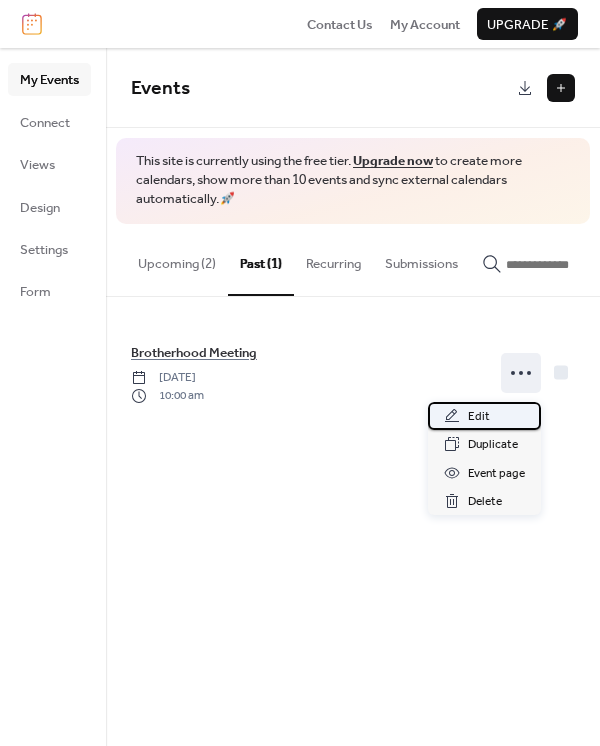 click on "Edit" at bounding box center [484, 416] 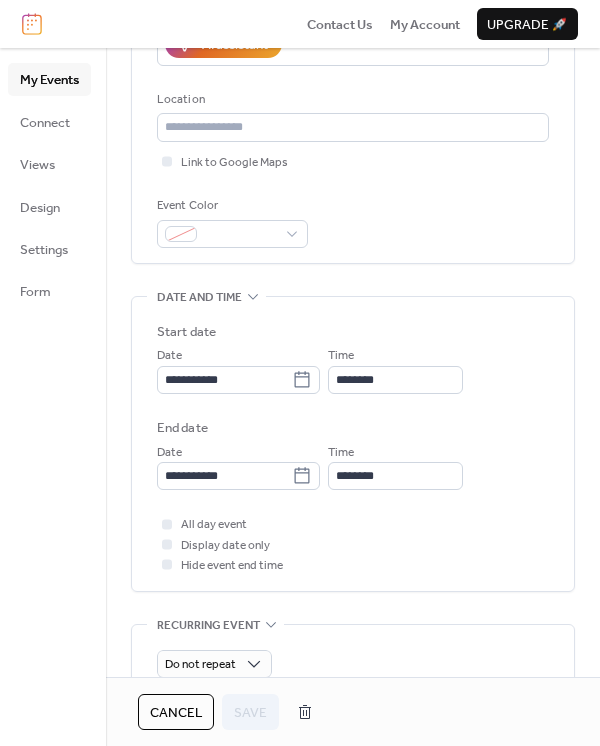 scroll, scrollTop: 444, scrollLeft: 0, axis: vertical 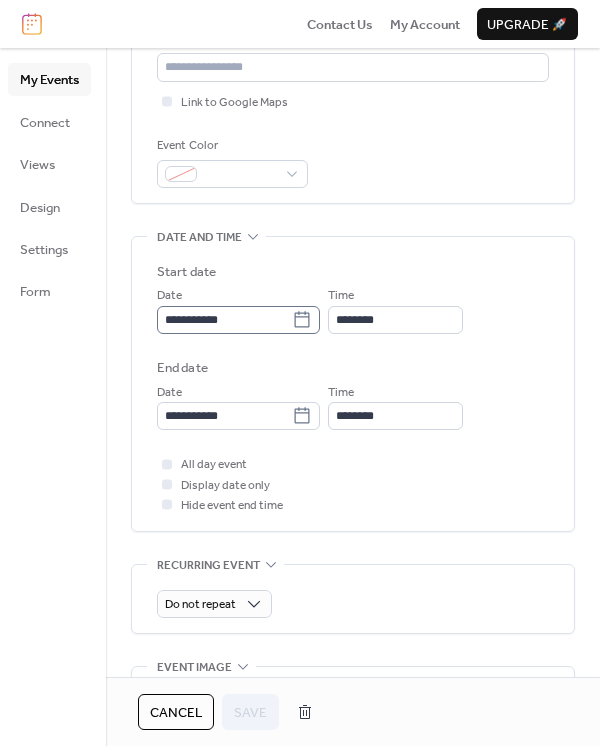 click 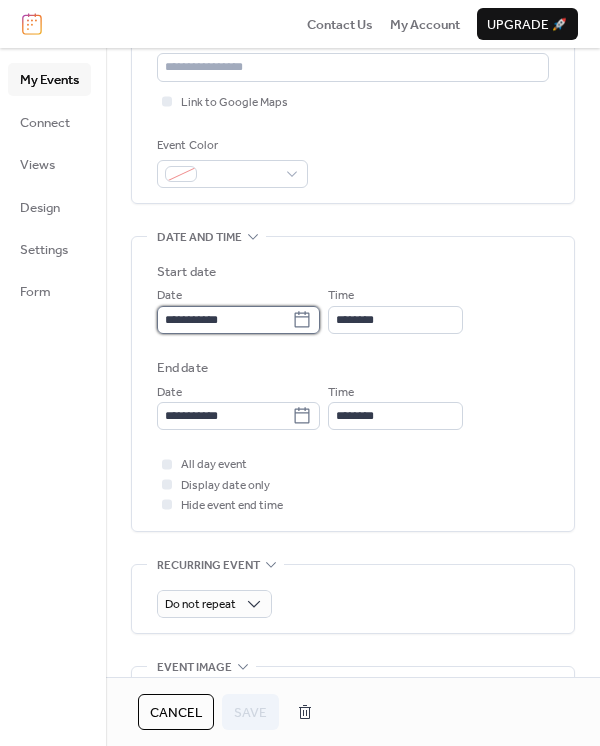 click on "**********" at bounding box center [224, 320] 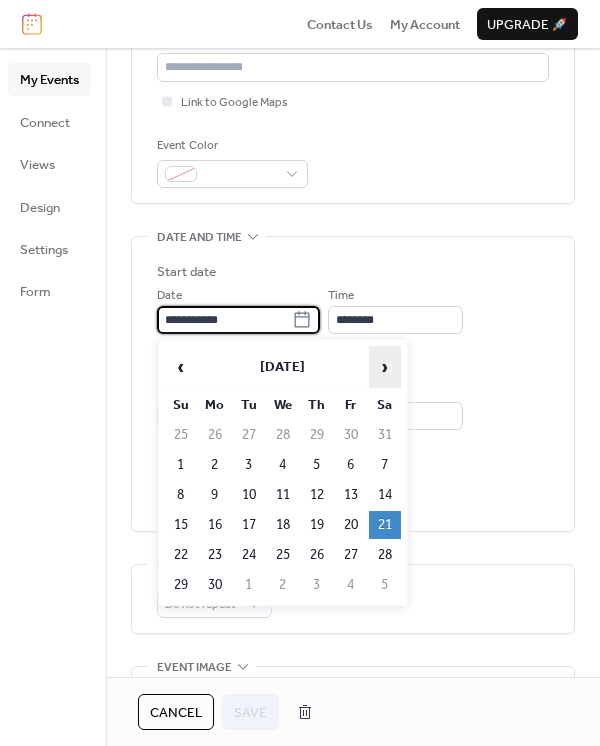 click on "›" at bounding box center (385, 367) 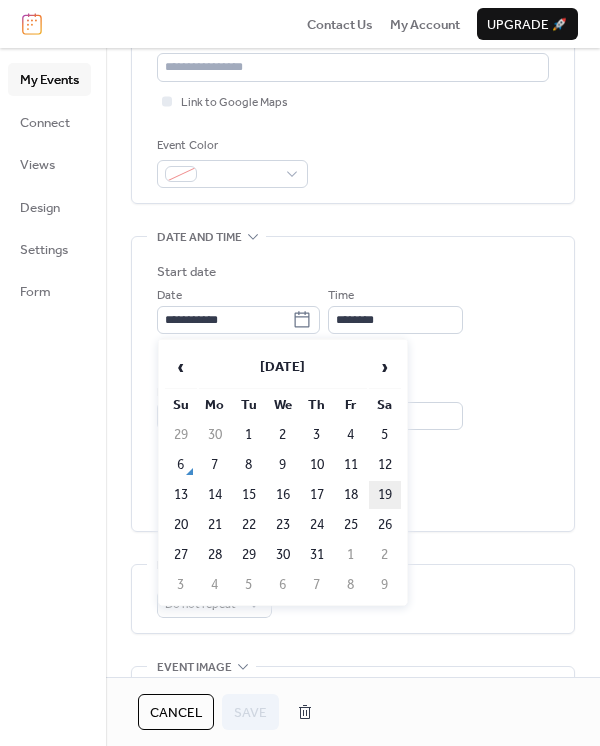 click on "19" at bounding box center [385, 495] 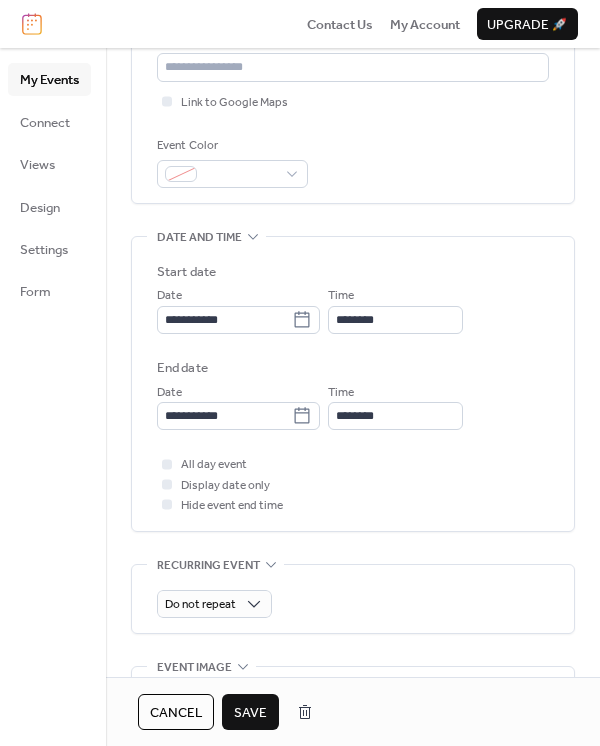 click on "Save" at bounding box center [250, 713] 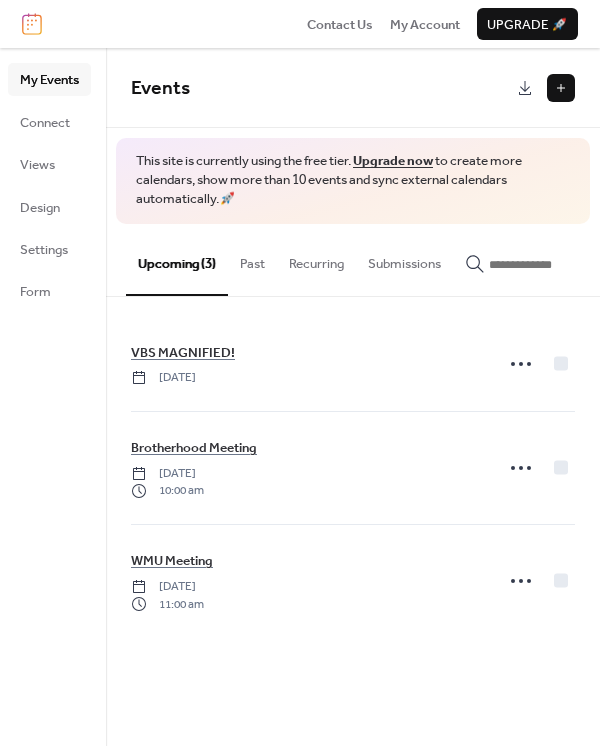 click on "Submissions" at bounding box center (404, 259) 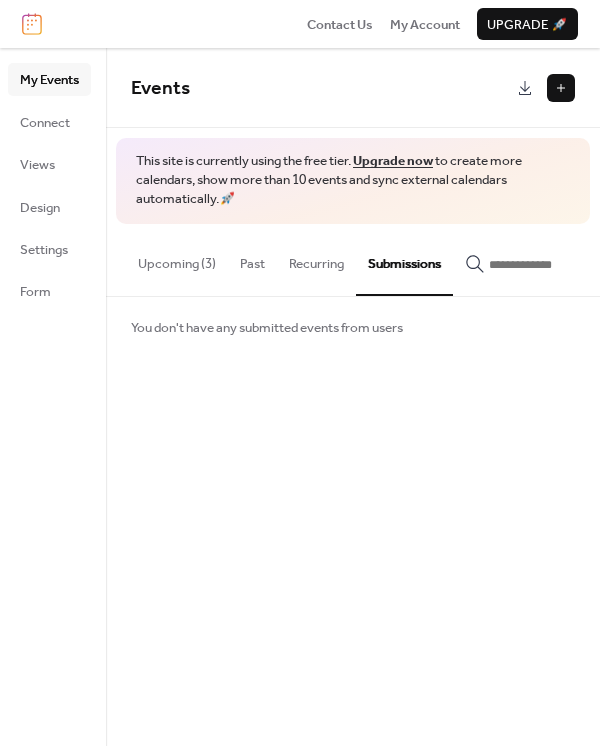 click on "Upcoming  (3)" at bounding box center (177, 259) 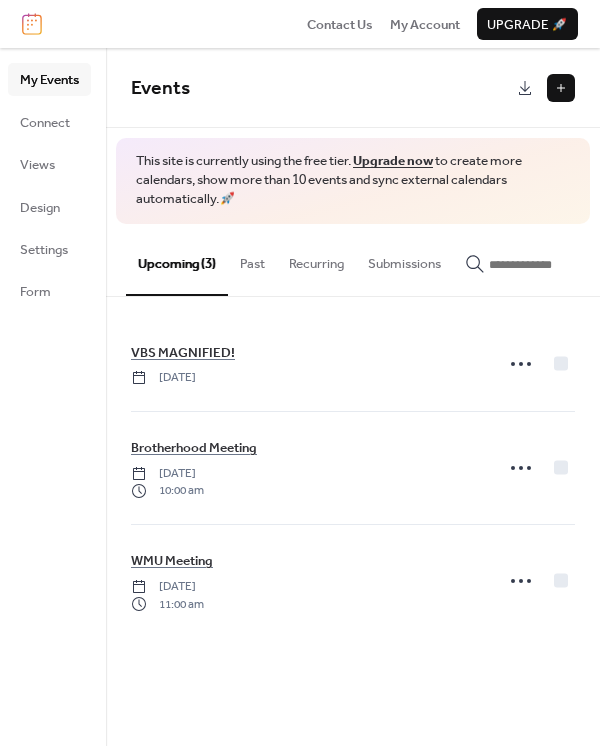 click at bounding box center (561, 88) 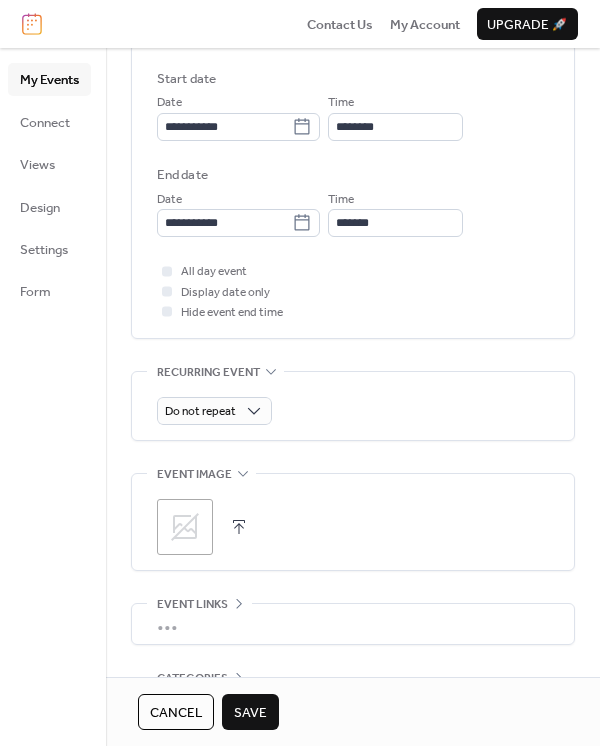 scroll, scrollTop: 666, scrollLeft: 0, axis: vertical 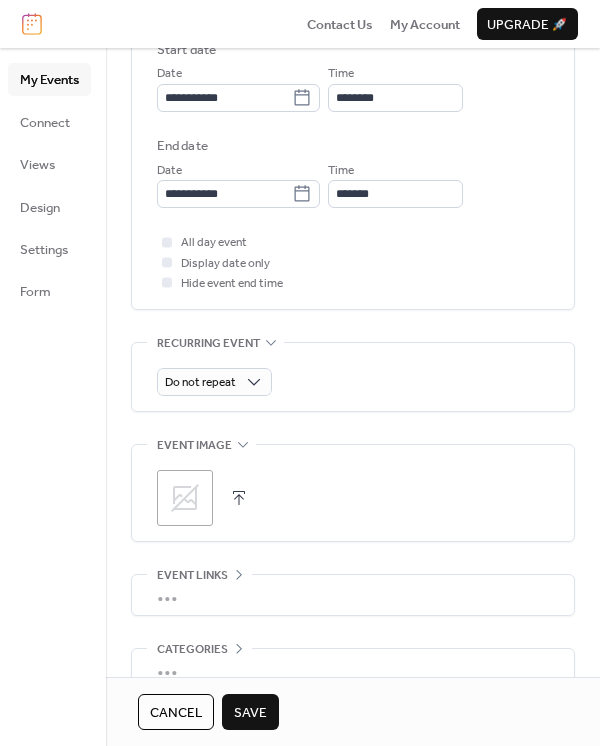type on "**********" 